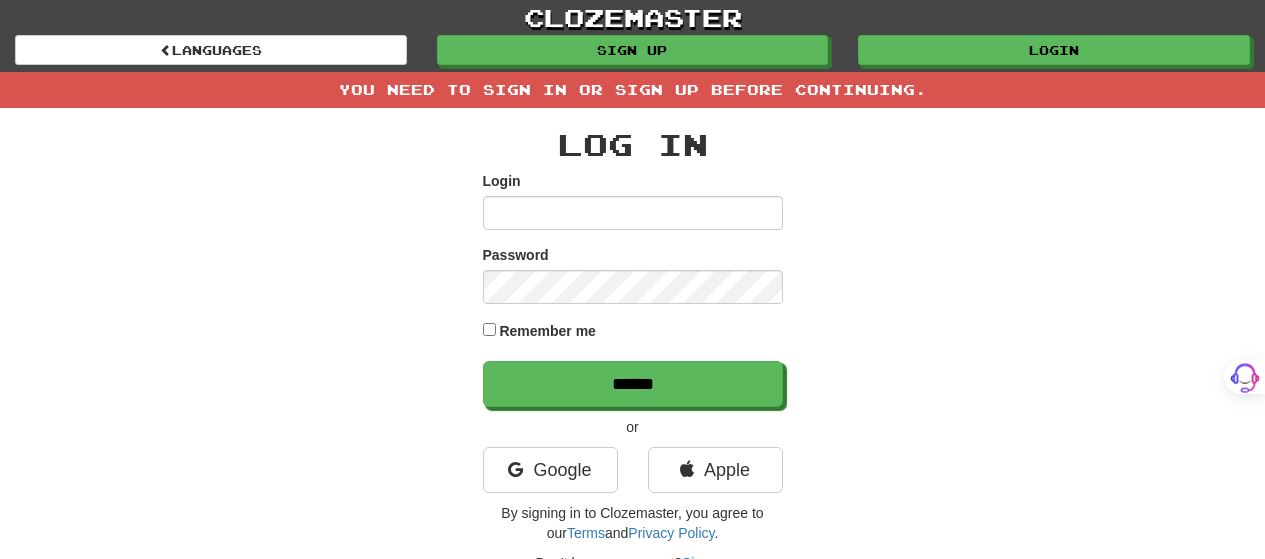 scroll, scrollTop: 0, scrollLeft: 0, axis: both 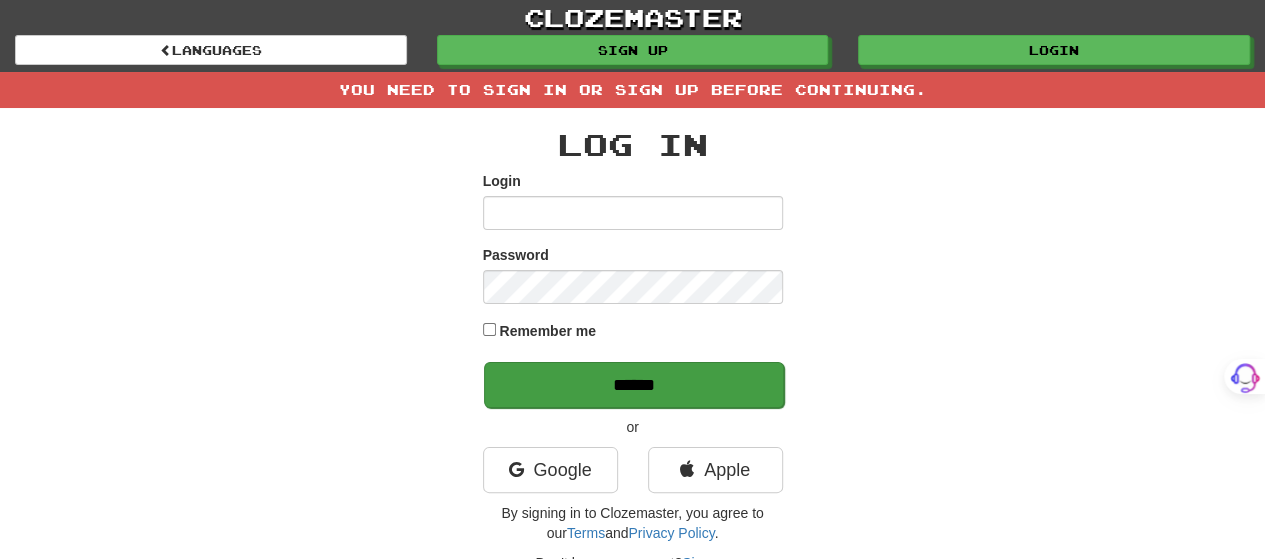 type on "*******" 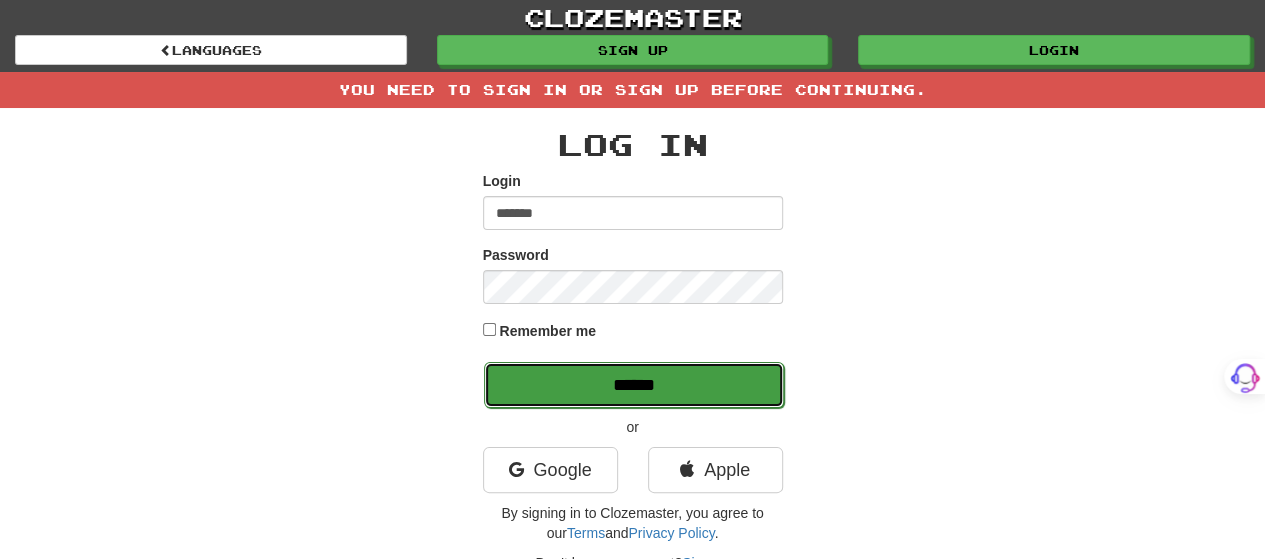click on "******" at bounding box center [634, 385] 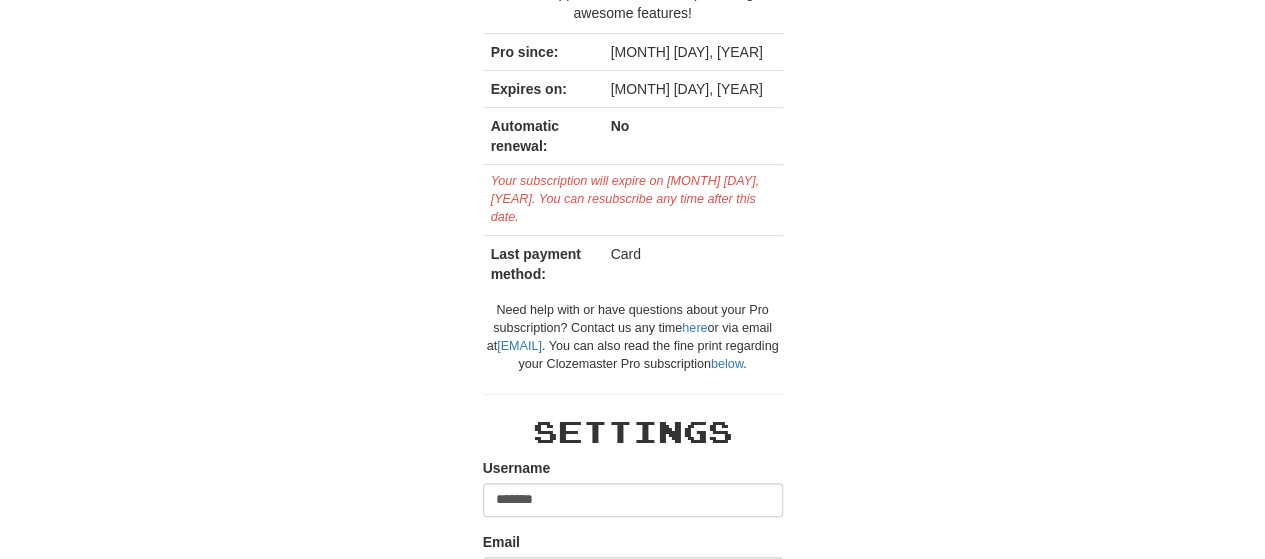 scroll, scrollTop: 0, scrollLeft: 0, axis: both 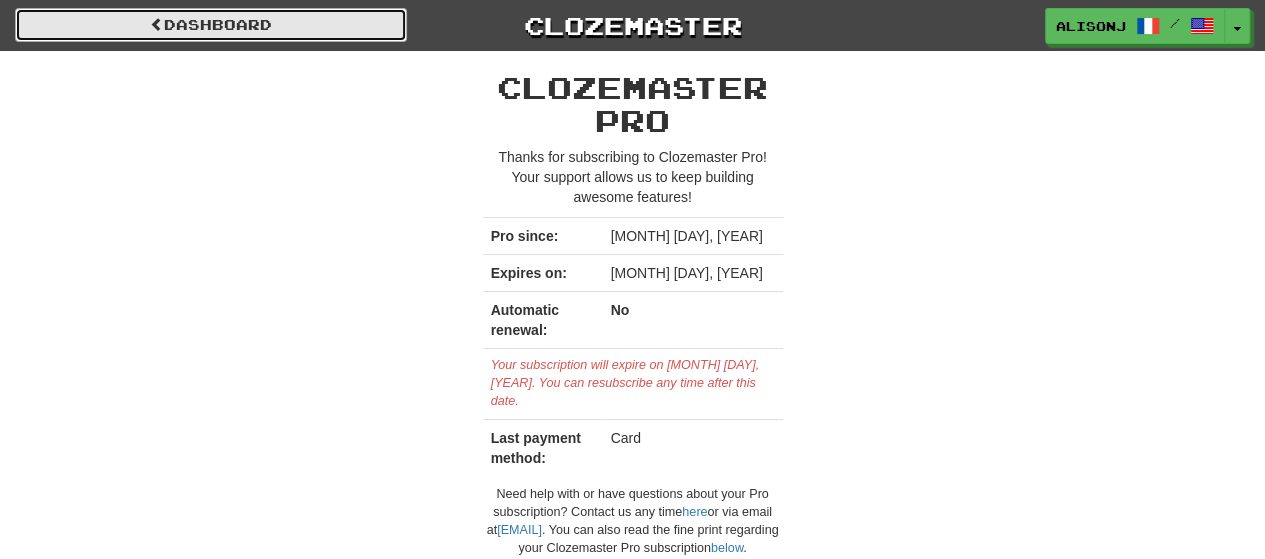 click on "Dashboard" at bounding box center [211, 25] 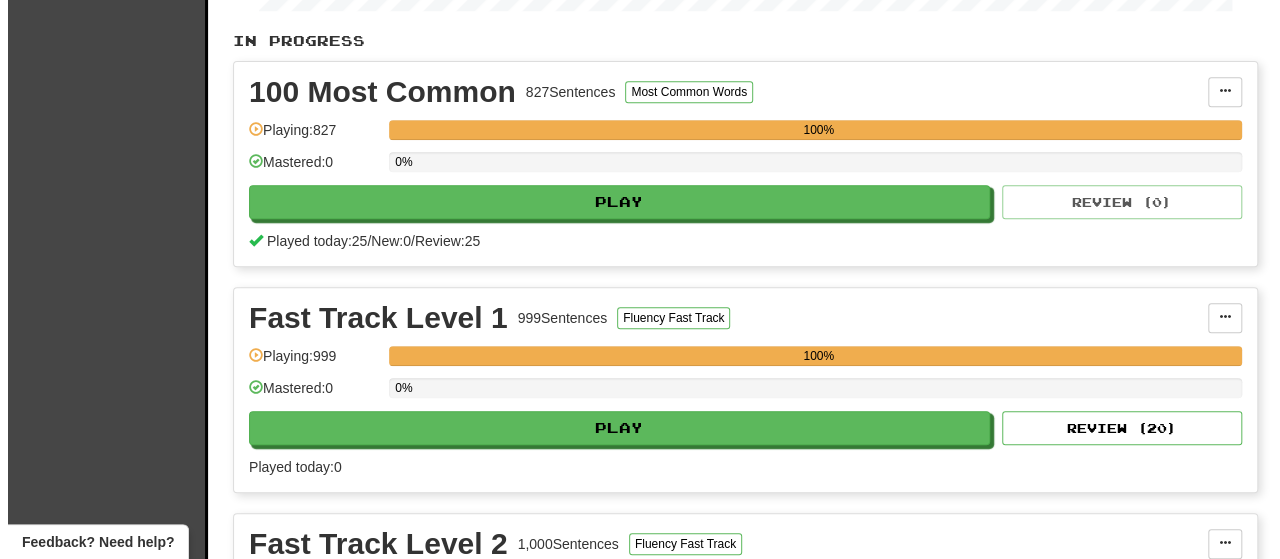 scroll, scrollTop: 500, scrollLeft: 0, axis: vertical 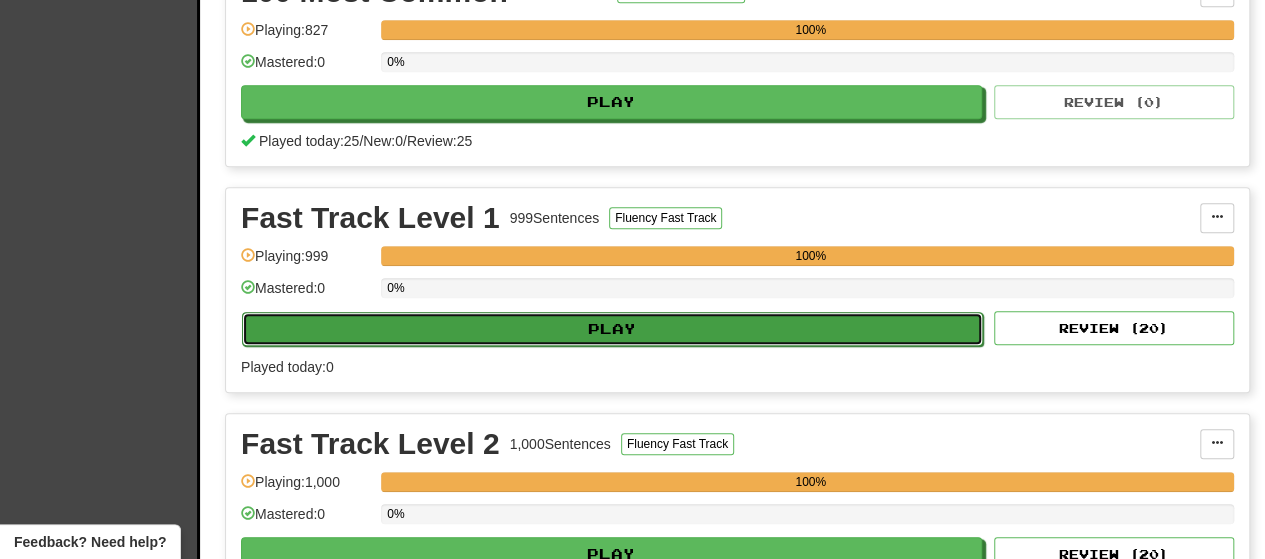 click on "Play" at bounding box center (612, 329) 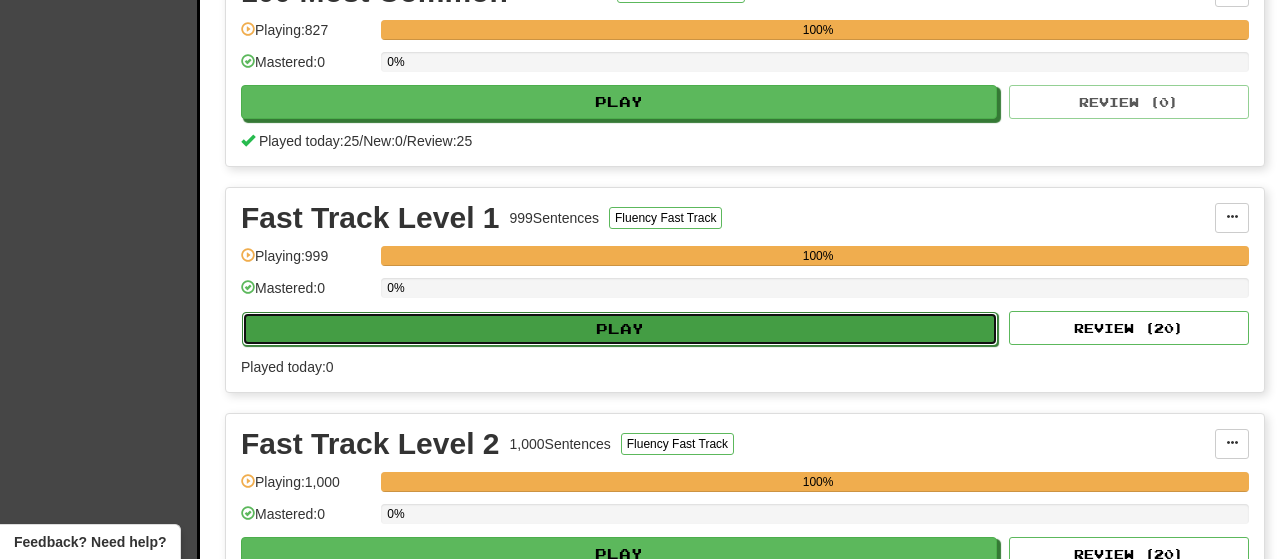 select on "**" 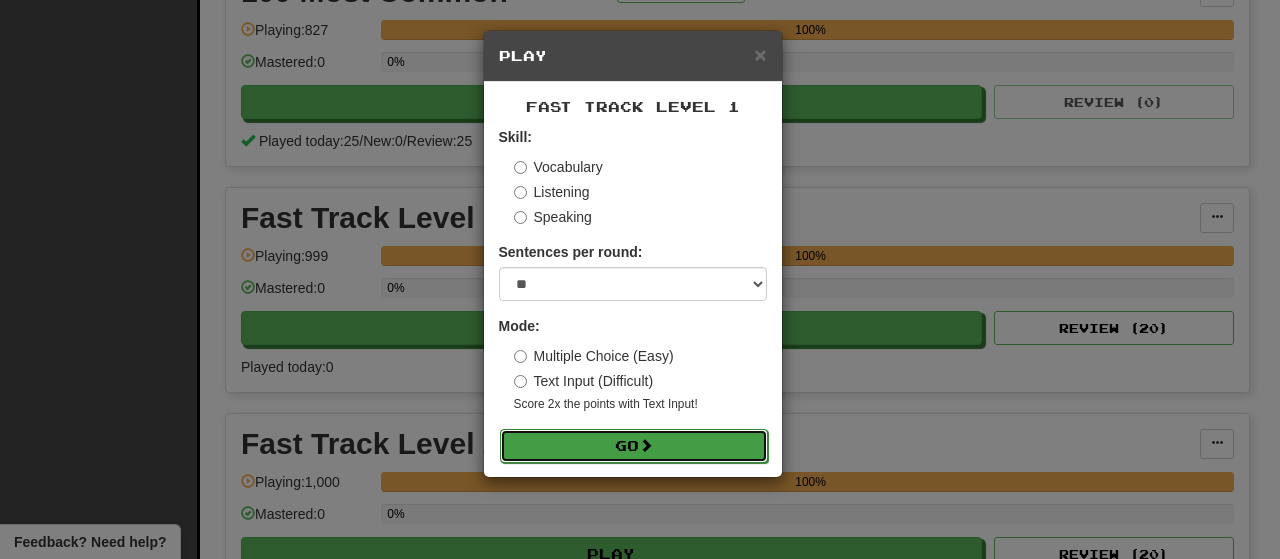 click on "Go" at bounding box center (634, 446) 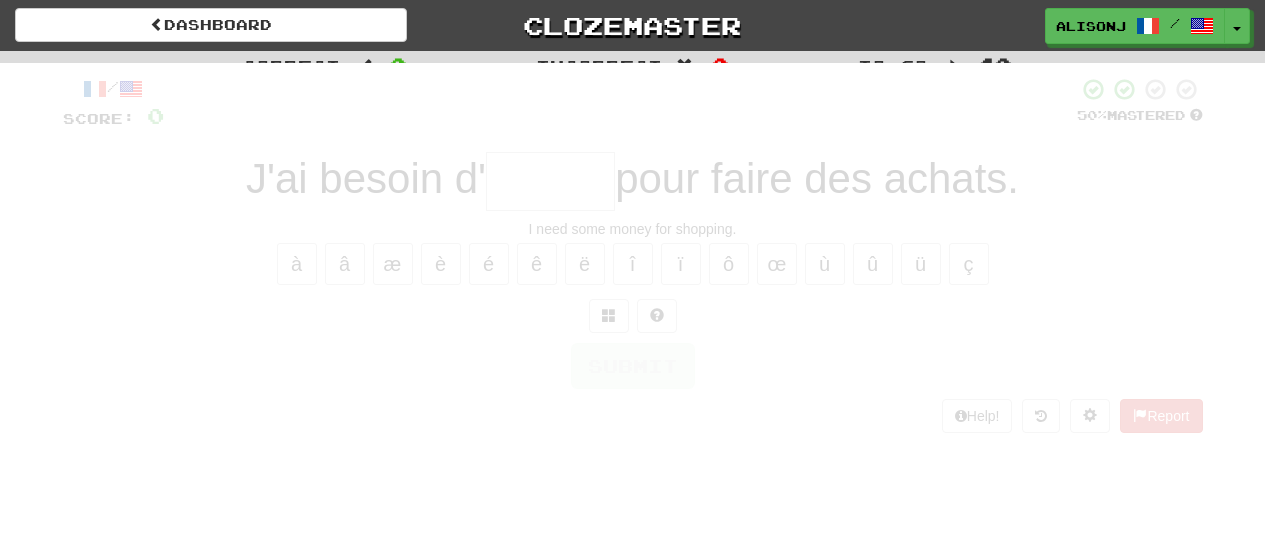 scroll, scrollTop: 0, scrollLeft: 0, axis: both 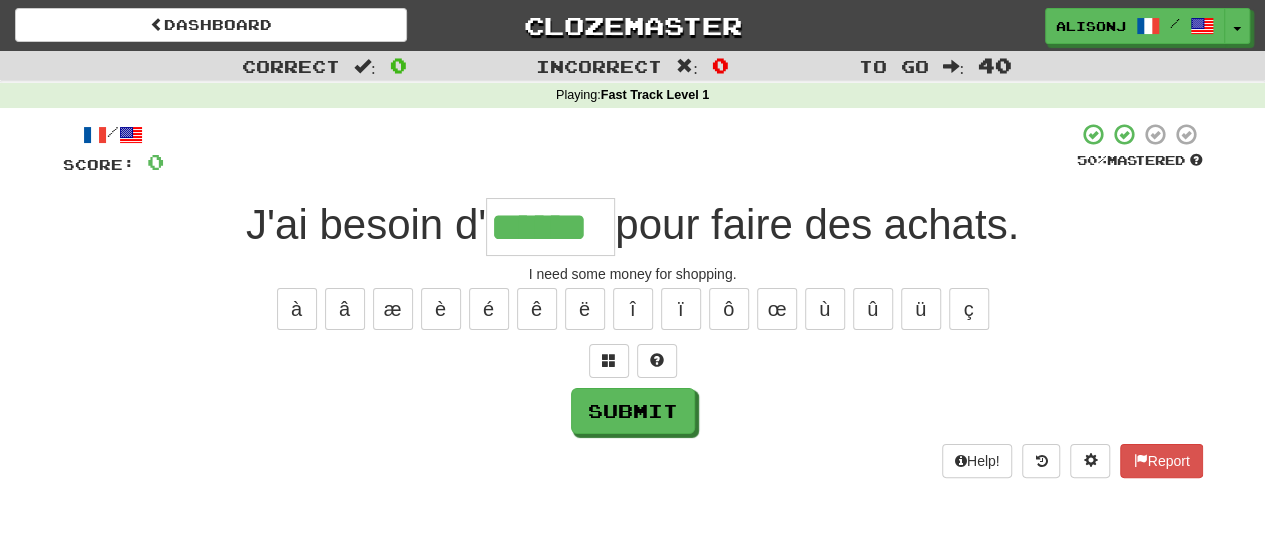 type on "******" 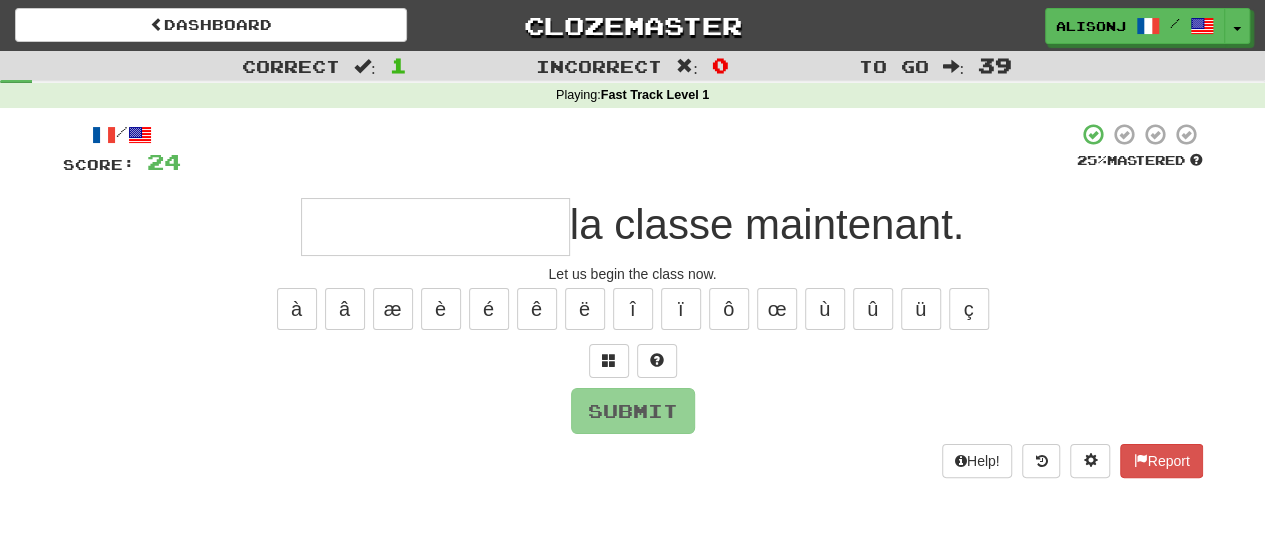 type on "*" 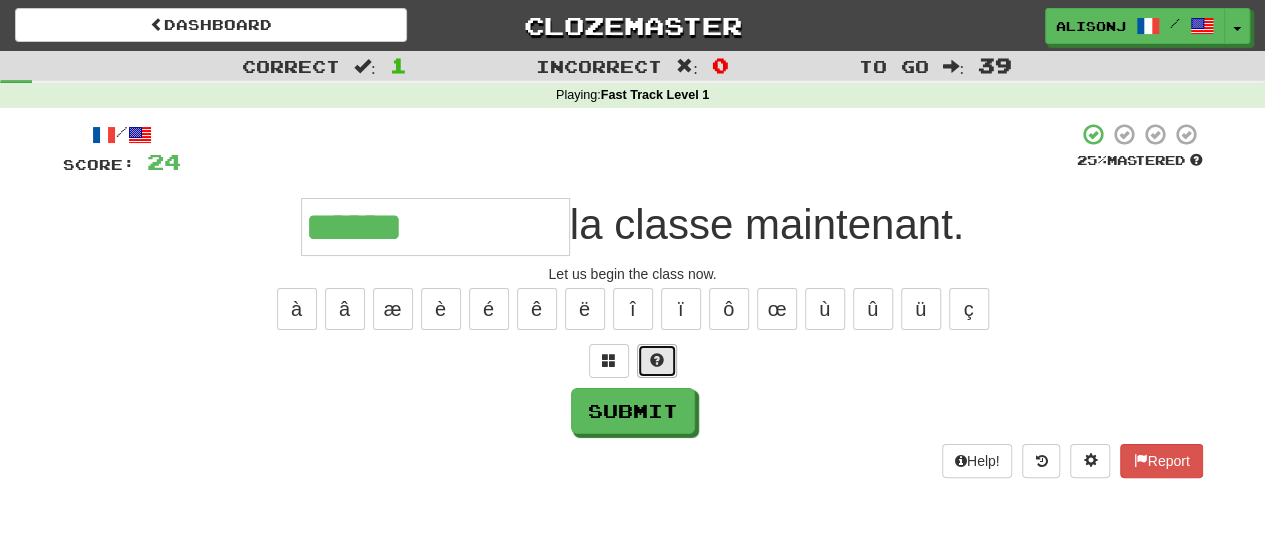 click at bounding box center (657, 360) 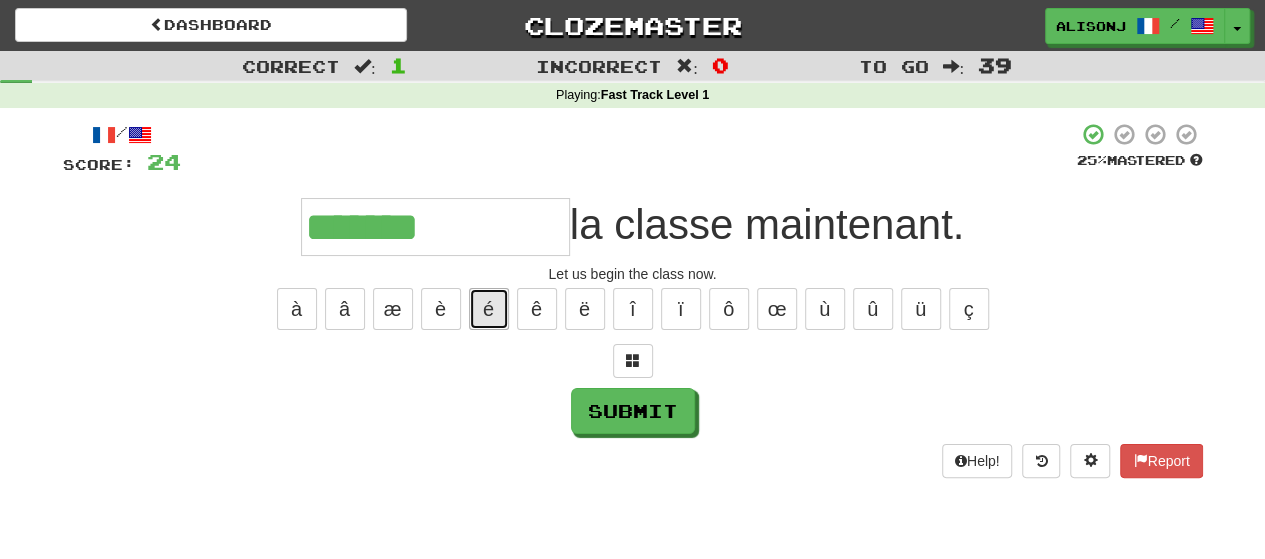 click on "é" at bounding box center (489, 309) 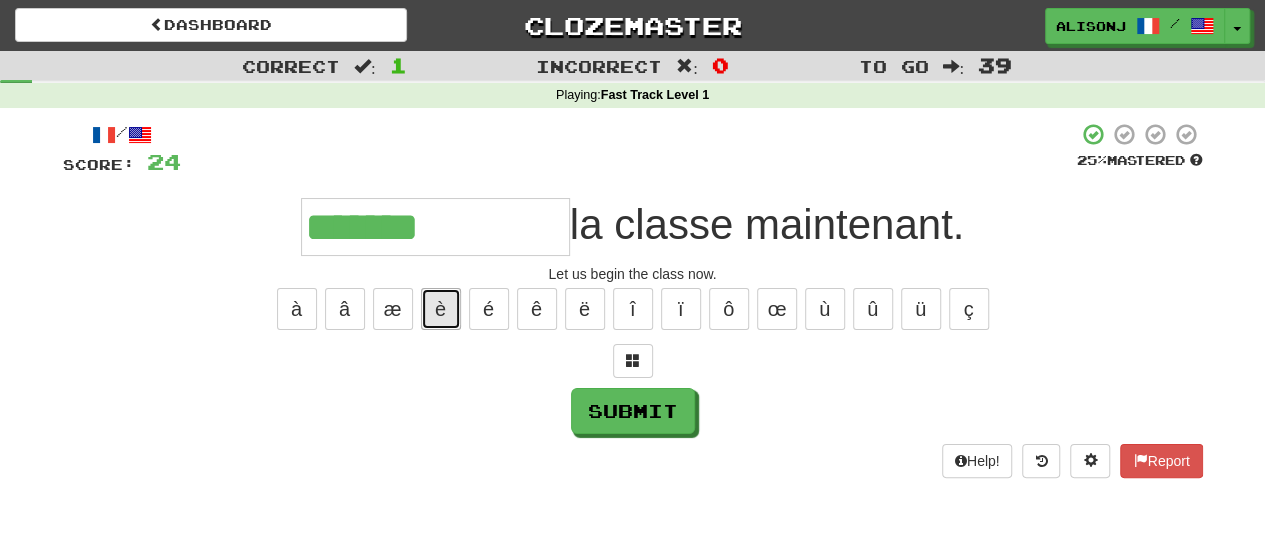 click on "è" at bounding box center (441, 309) 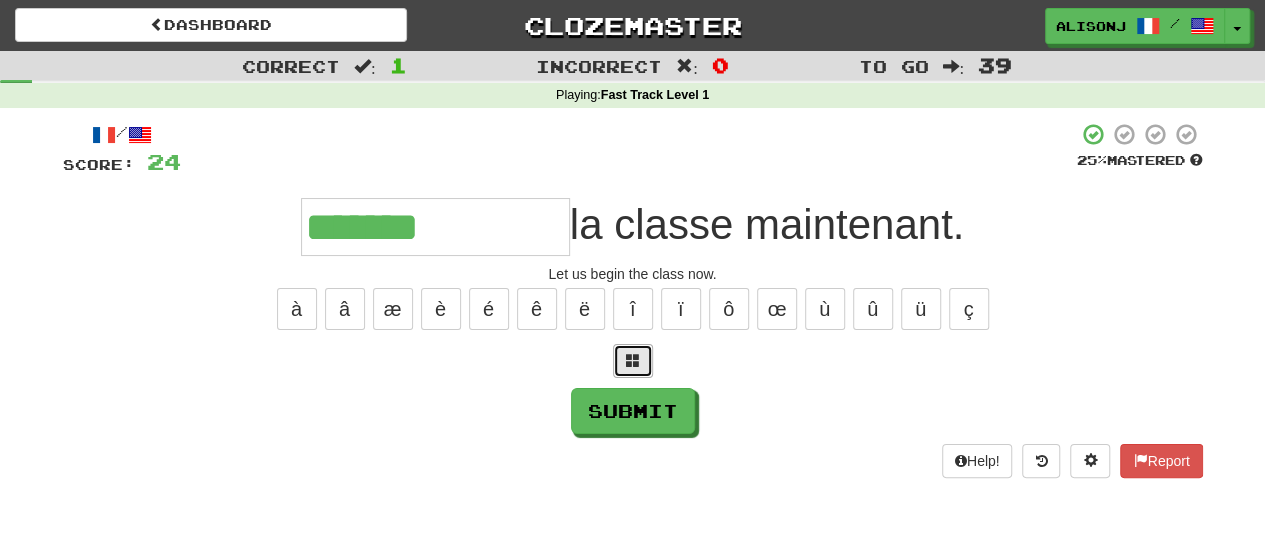 click at bounding box center (633, 361) 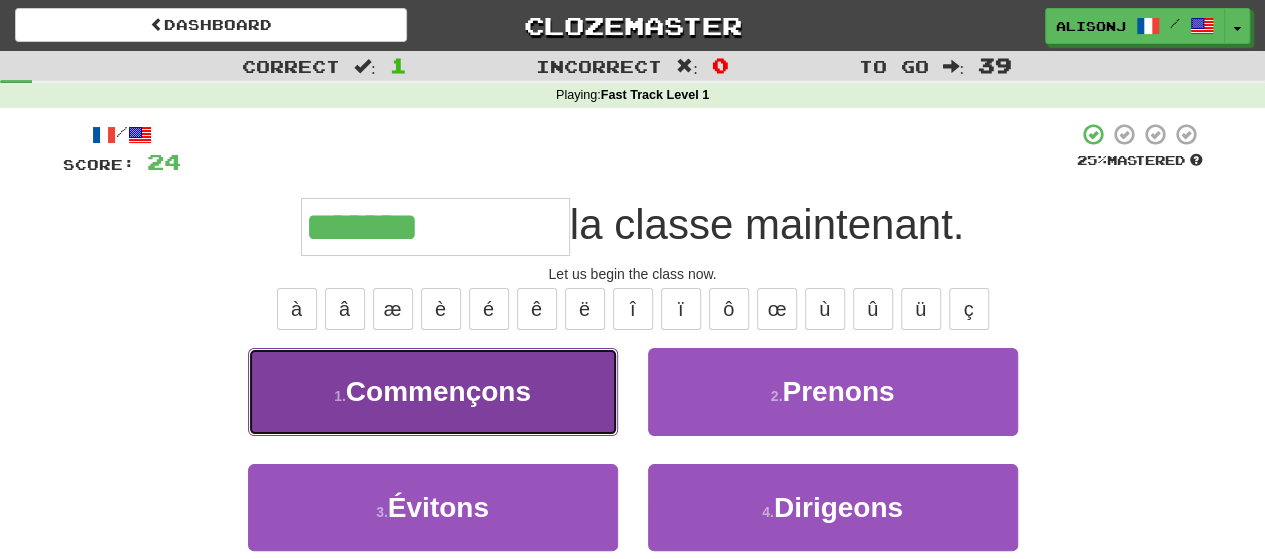 click on "Commençons" at bounding box center [438, 391] 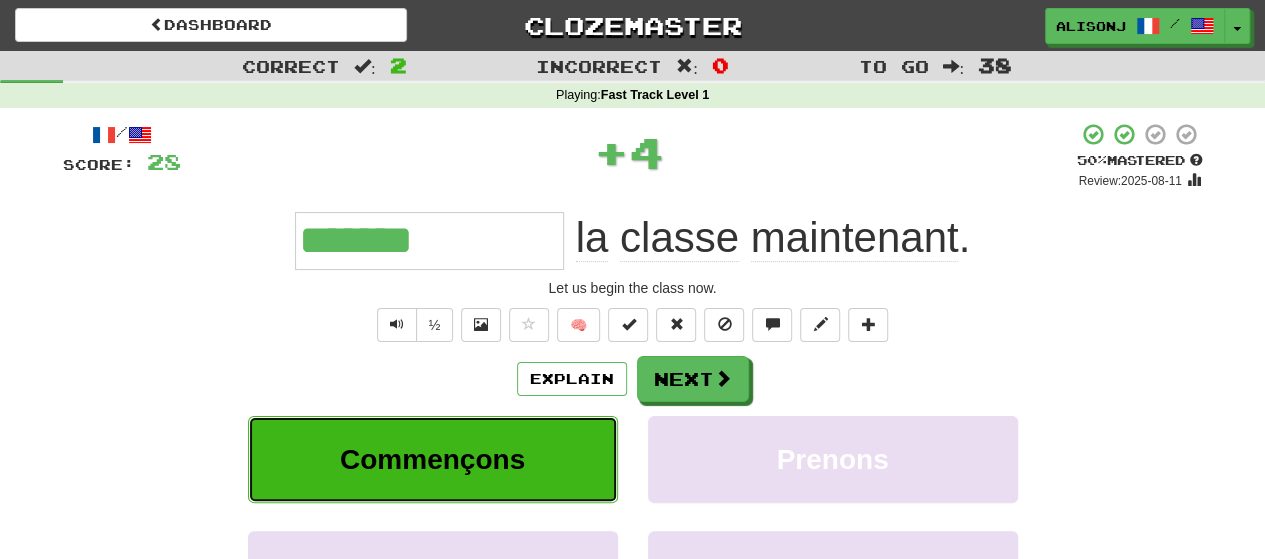 type on "**********" 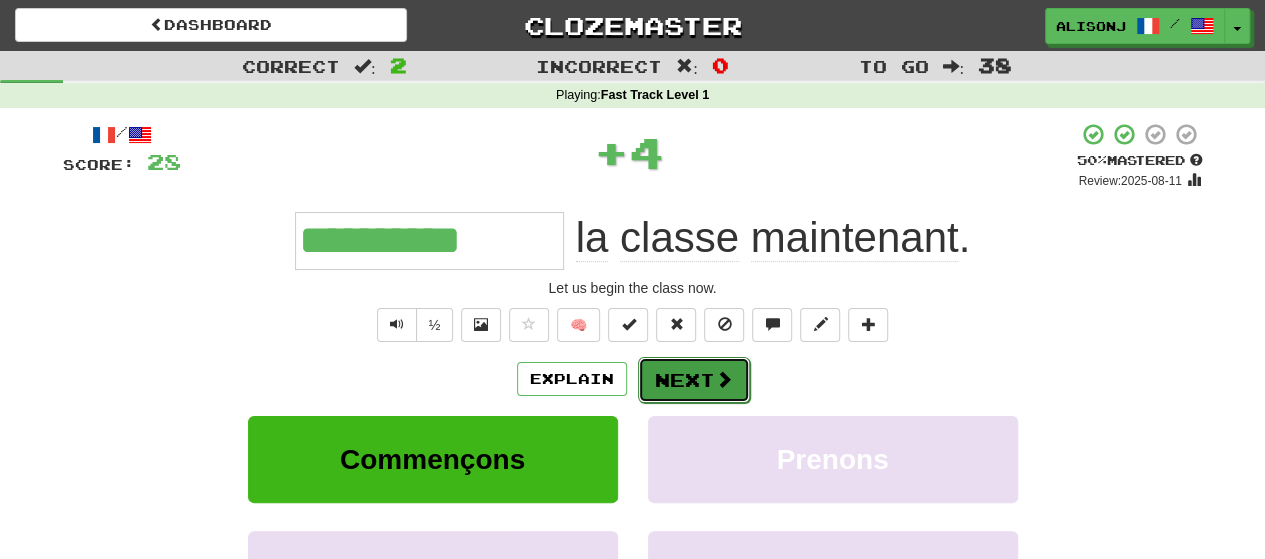 click on "Next" at bounding box center (694, 380) 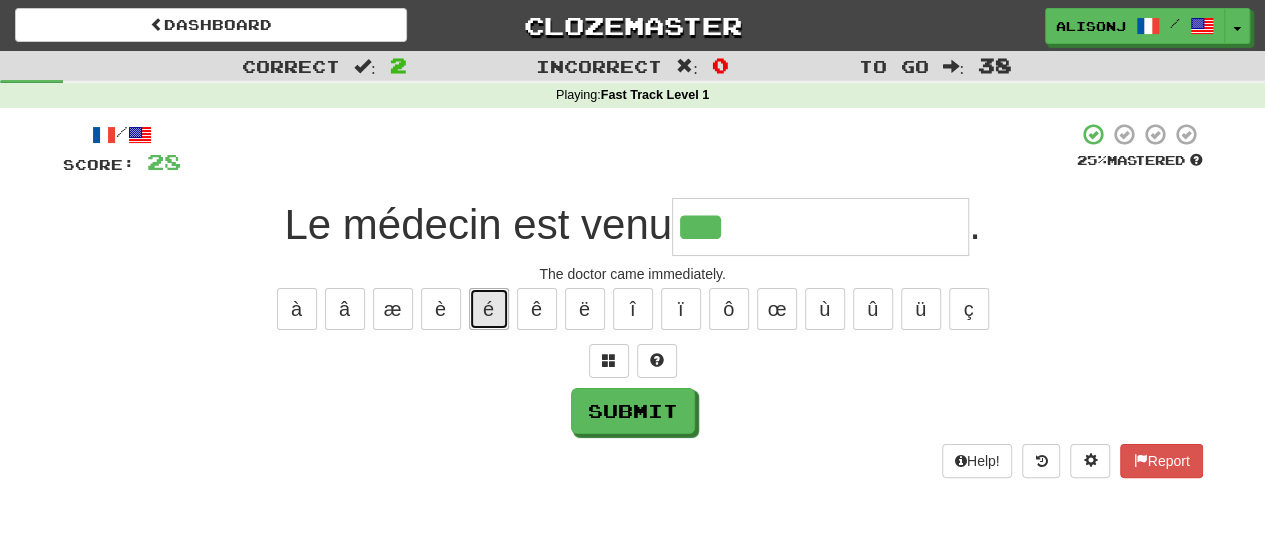 click on "é" at bounding box center [489, 309] 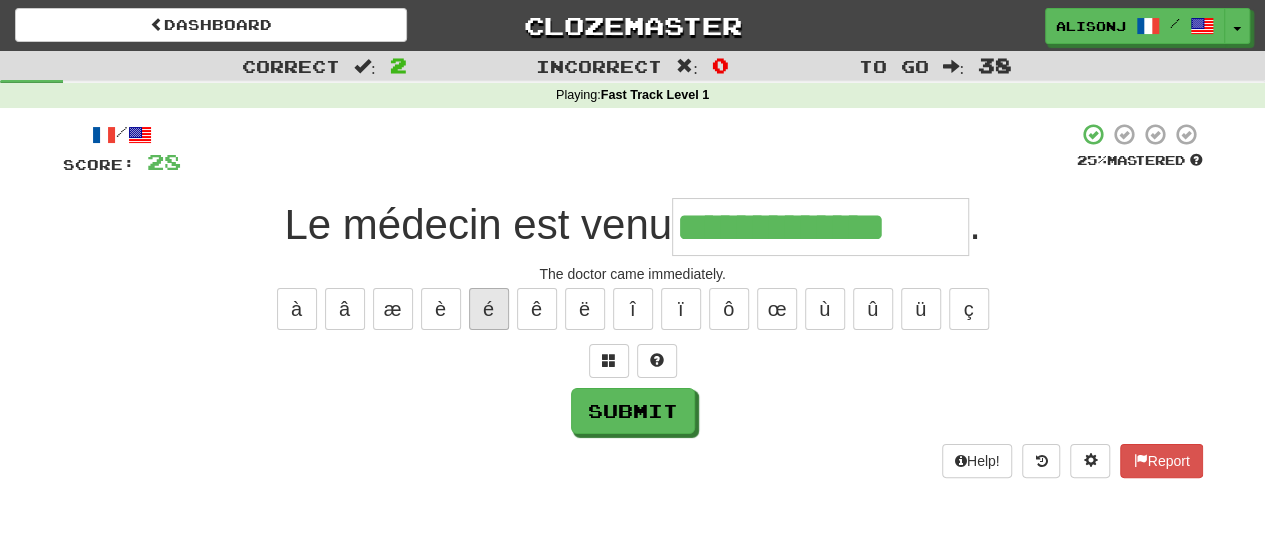 type on "**********" 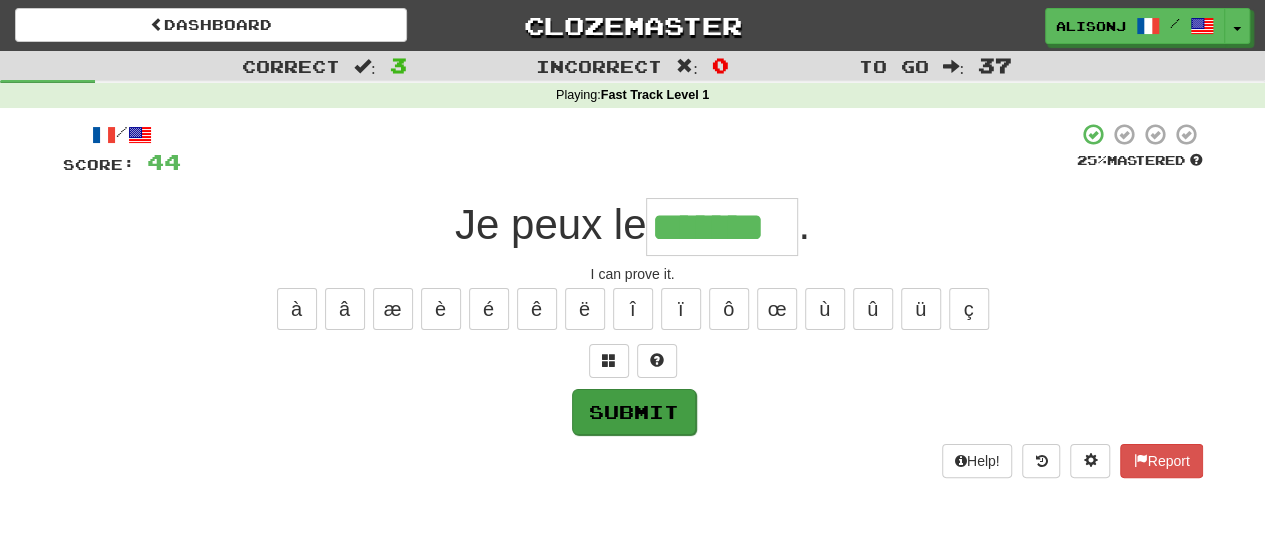 type on "*******" 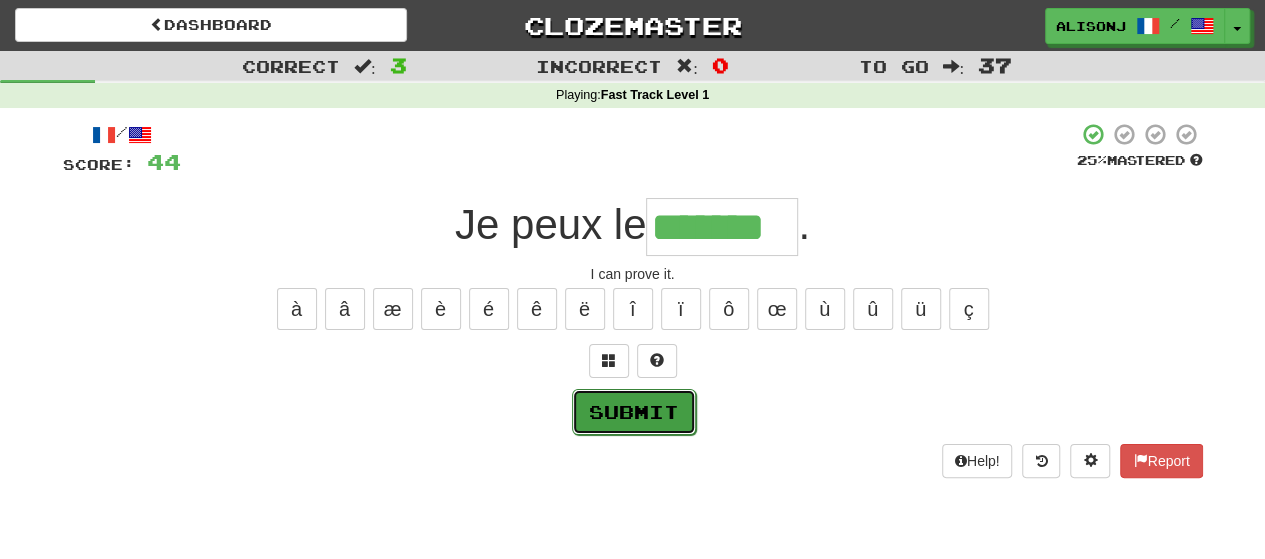click on "Submit" at bounding box center [634, 412] 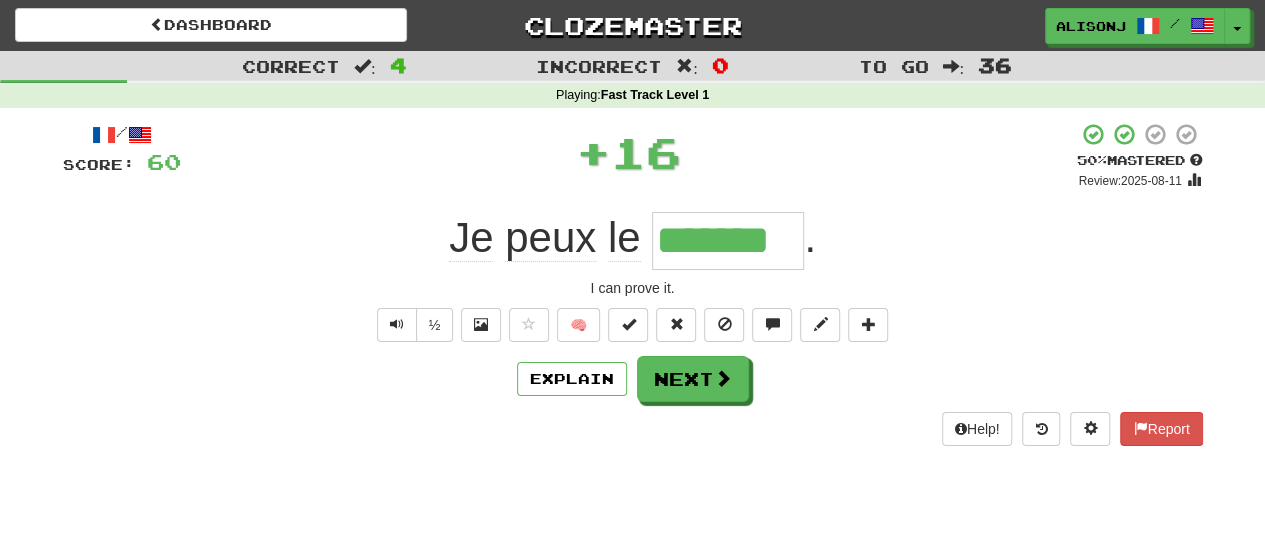 click on "Explain Next" at bounding box center [633, 379] 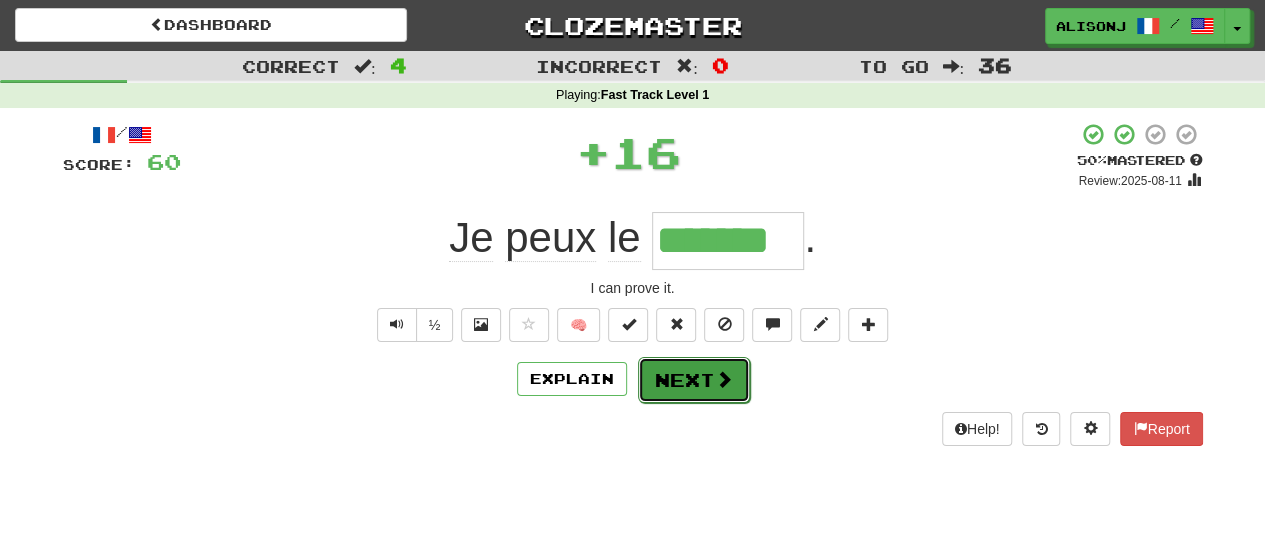 click on "Next" at bounding box center [694, 380] 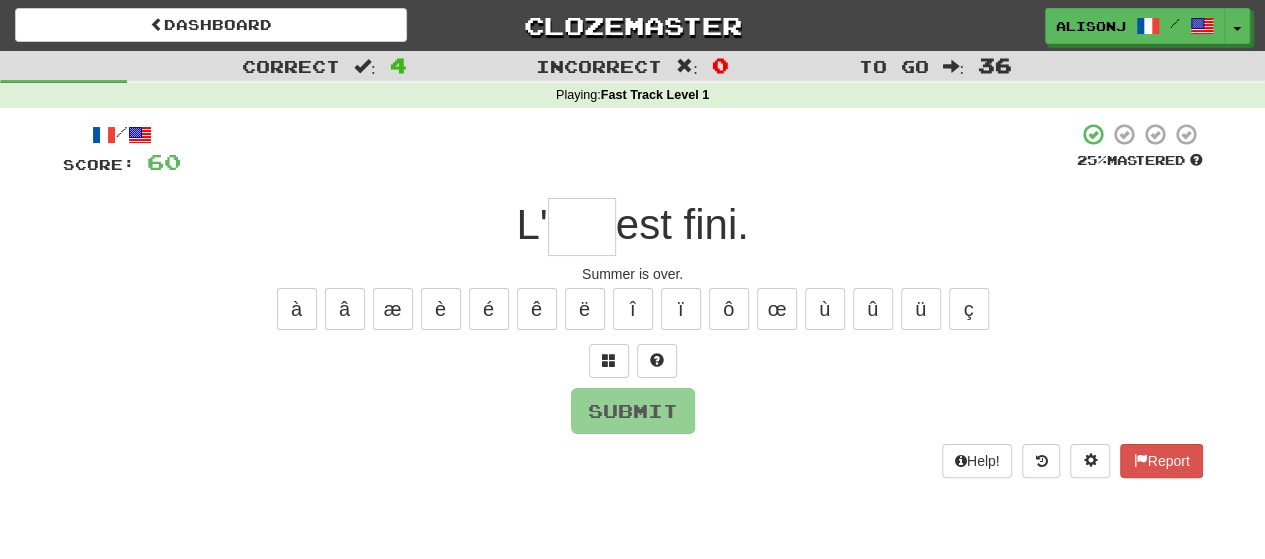 type on "*" 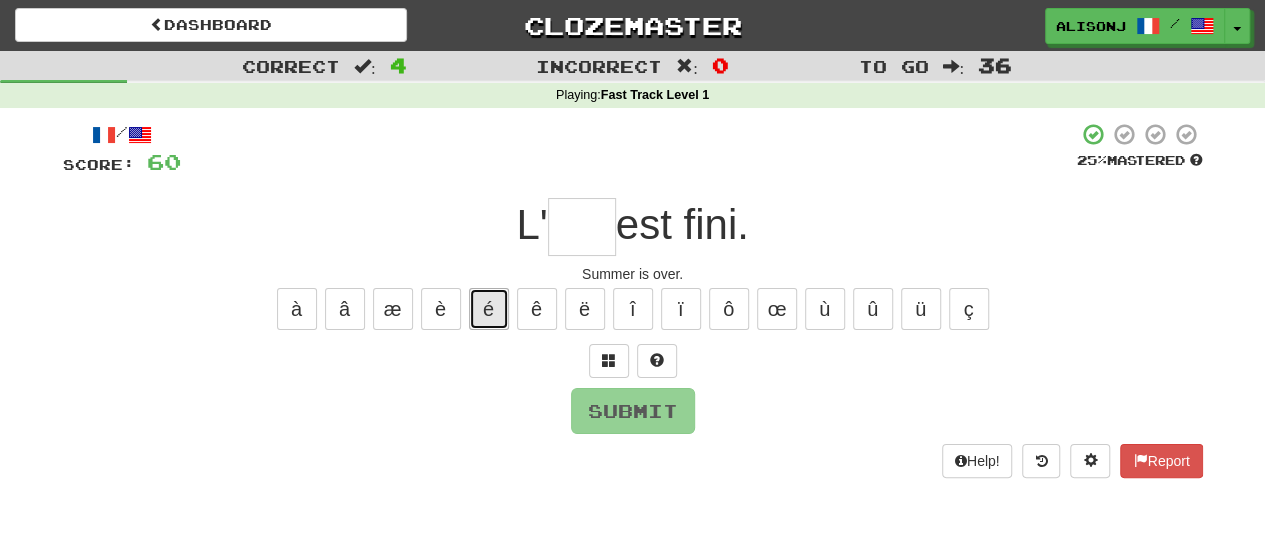 click on "é" at bounding box center [489, 309] 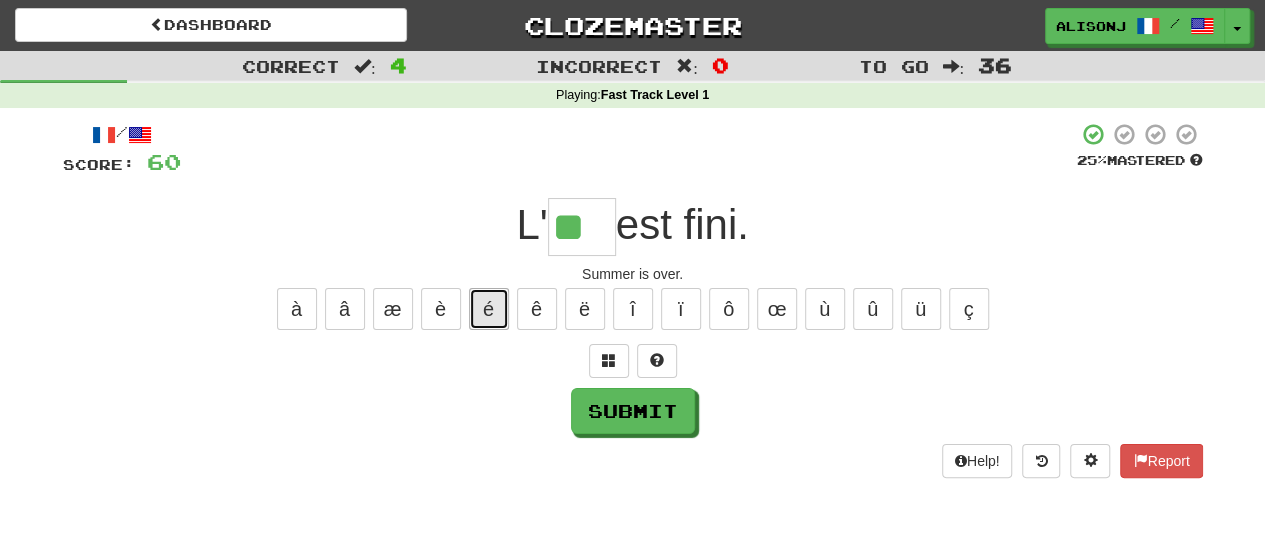 click on "é" at bounding box center [489, 309] 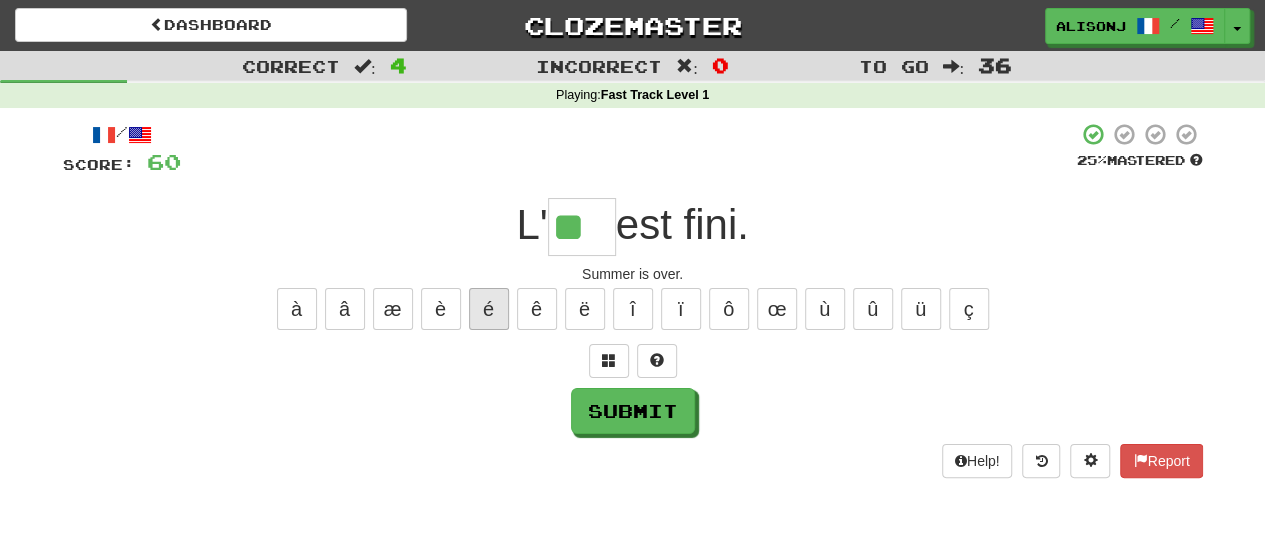 type on "***" 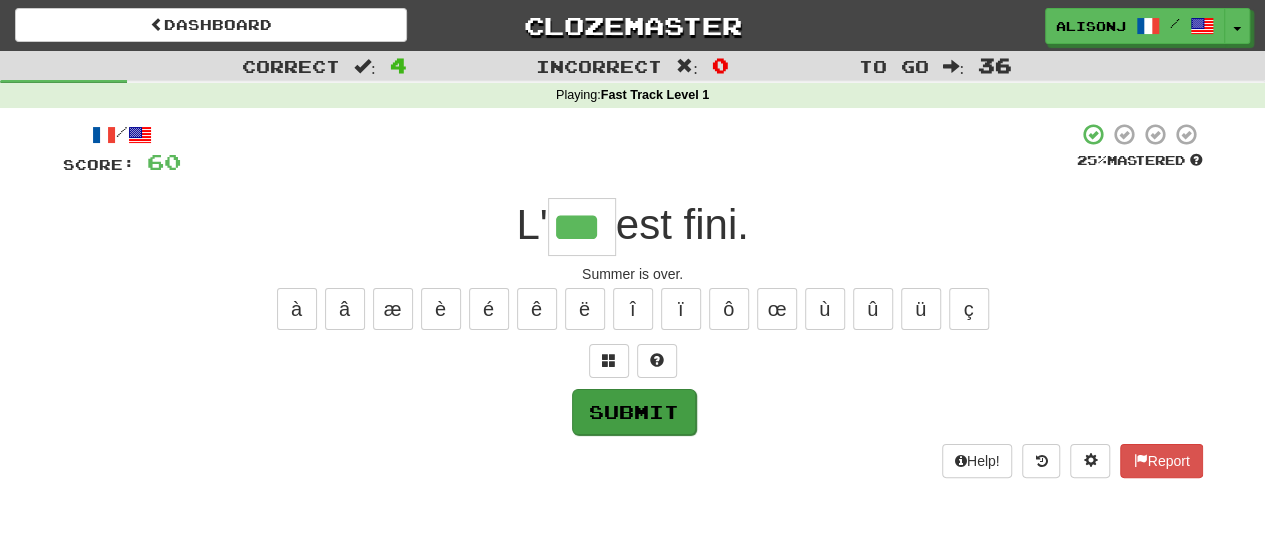 click on "/  Score:   60 25 %  Mastered L' ***  est fini. Summer is over. à â æ è é ê ë î ï ô œ ù û ü ç Submit  Help!  Report" at bounding box center (633, 300) 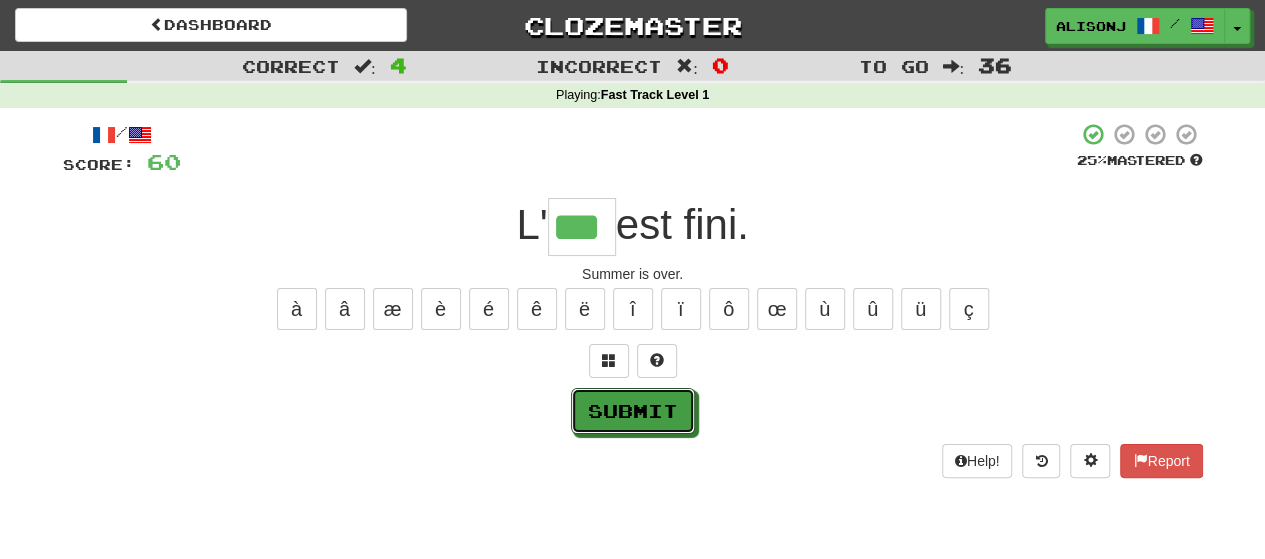 drag, startPoint x: 646, startPoint y: 391, endPoint x: 644, endPoint y: 405, distance: 14.142136 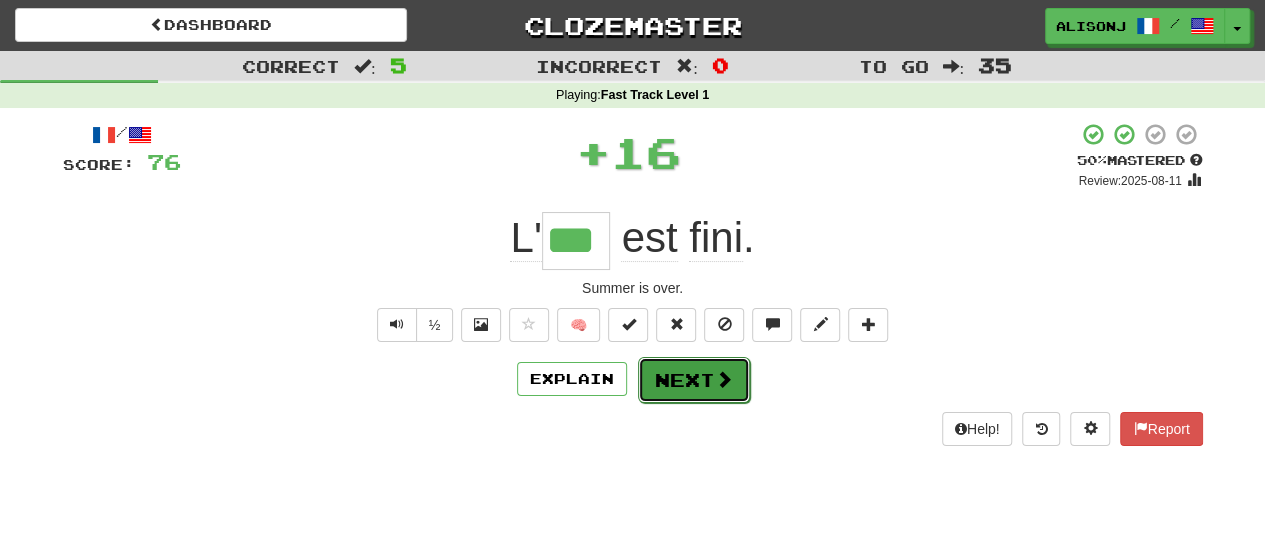 click on "Next" at bounding box center [694, 380] 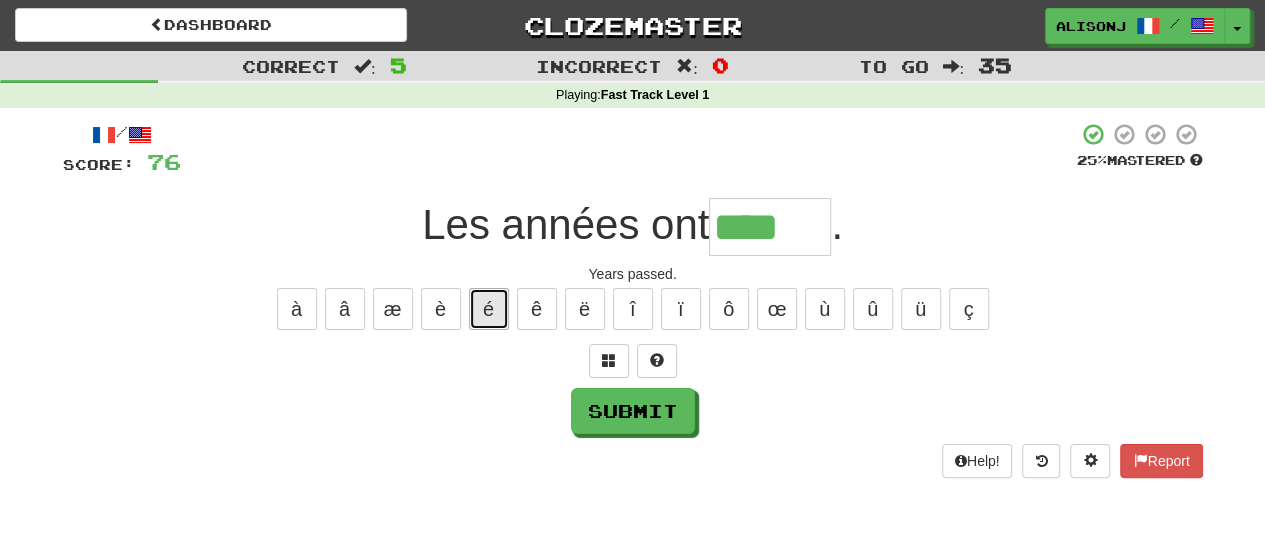 click on "é" at bounding box center [489, 309] 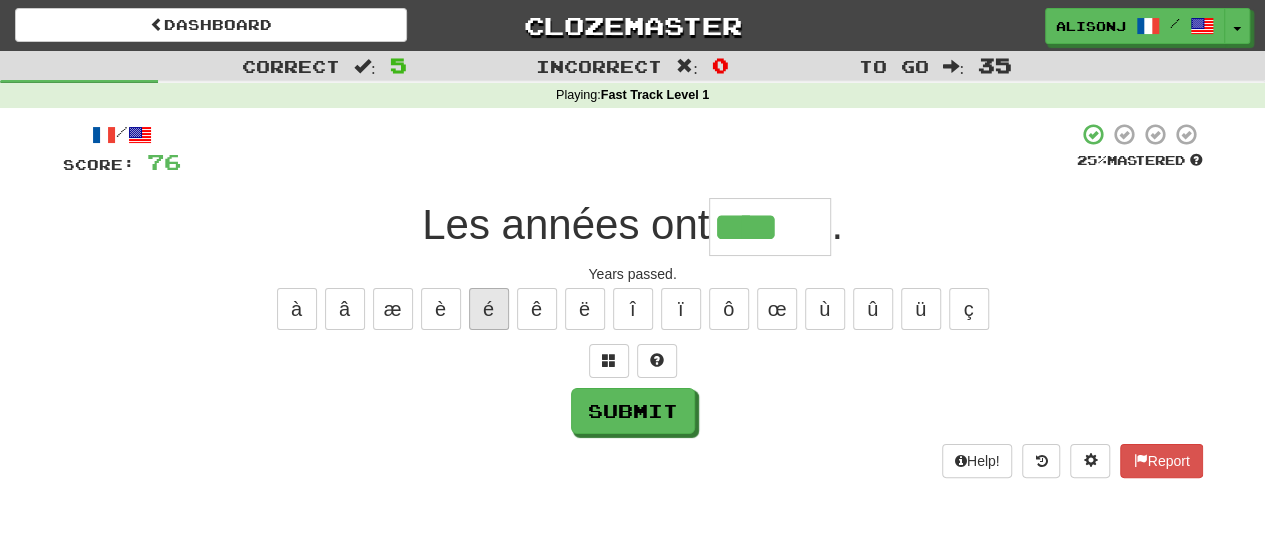 type on "*****" 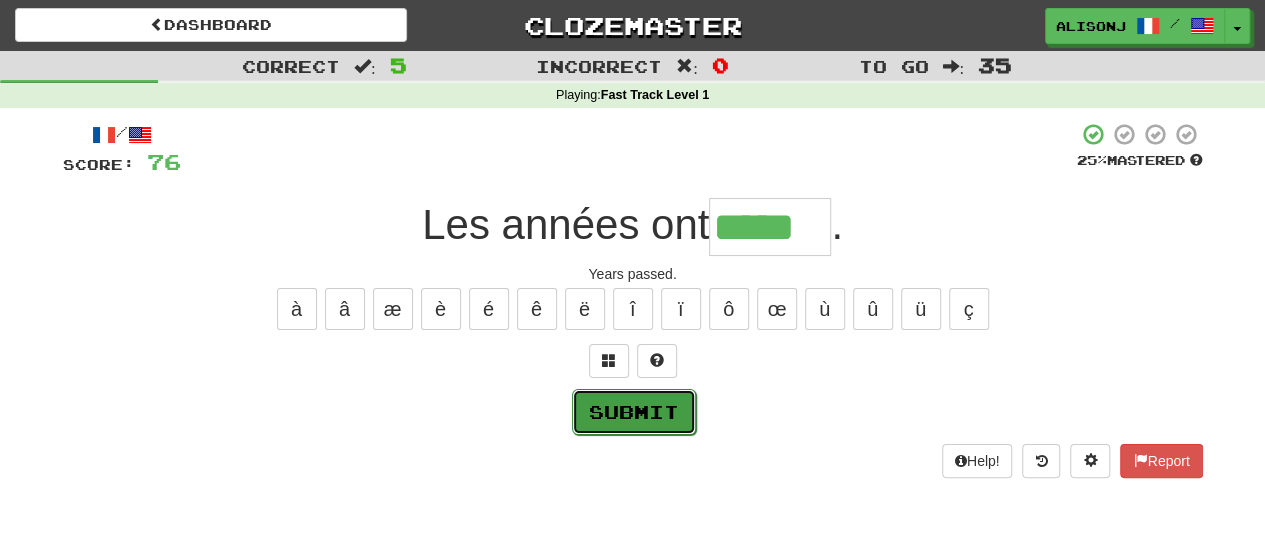 click on "Submit" at bounding box center [634, 412] 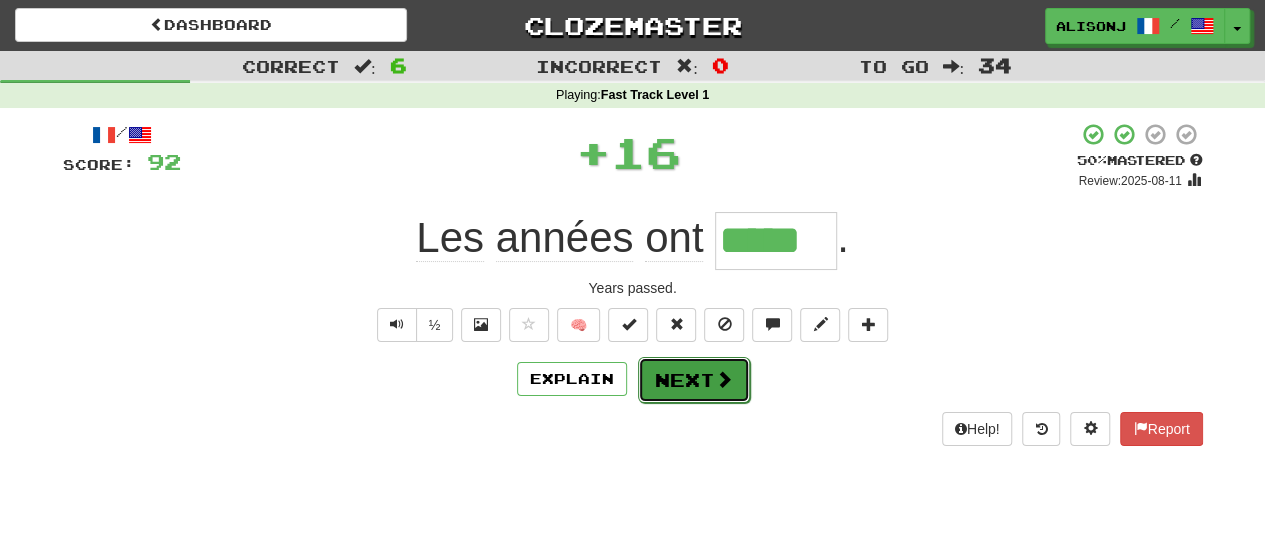 click on "Next" at bounding box center (694, 380) 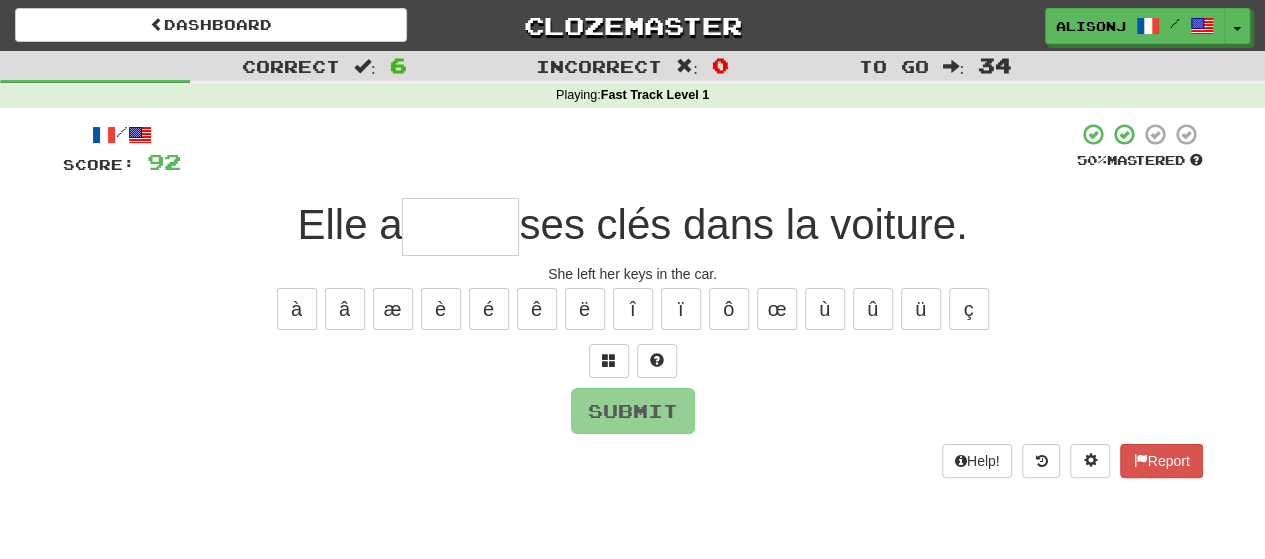 click at bounding box center (460, 227) 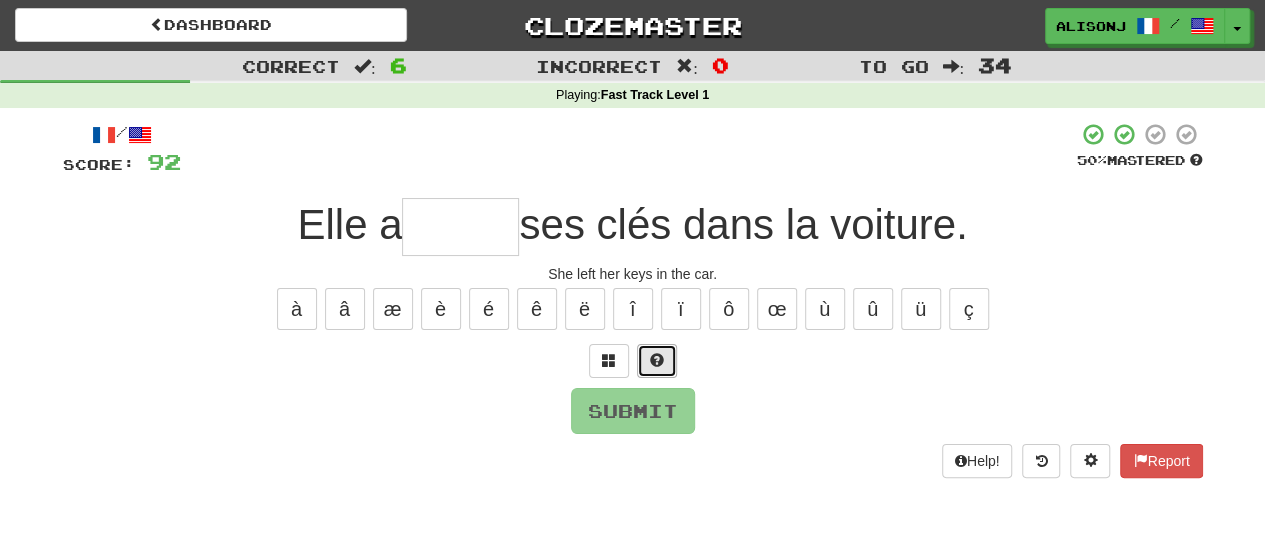 click at bounding box center (657, 361) 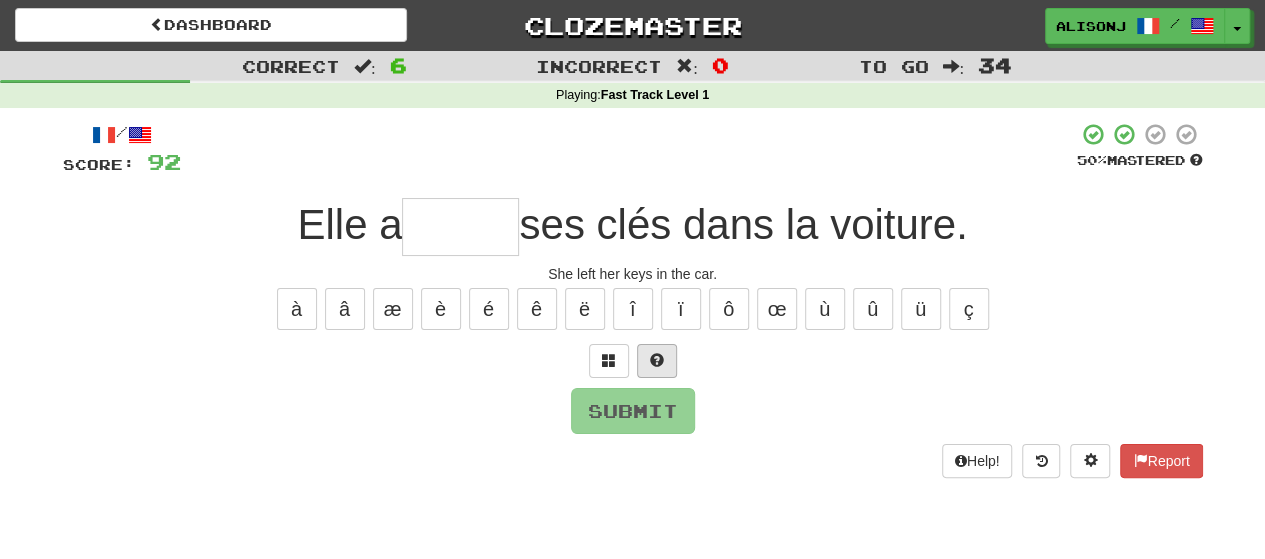 type on "*" 